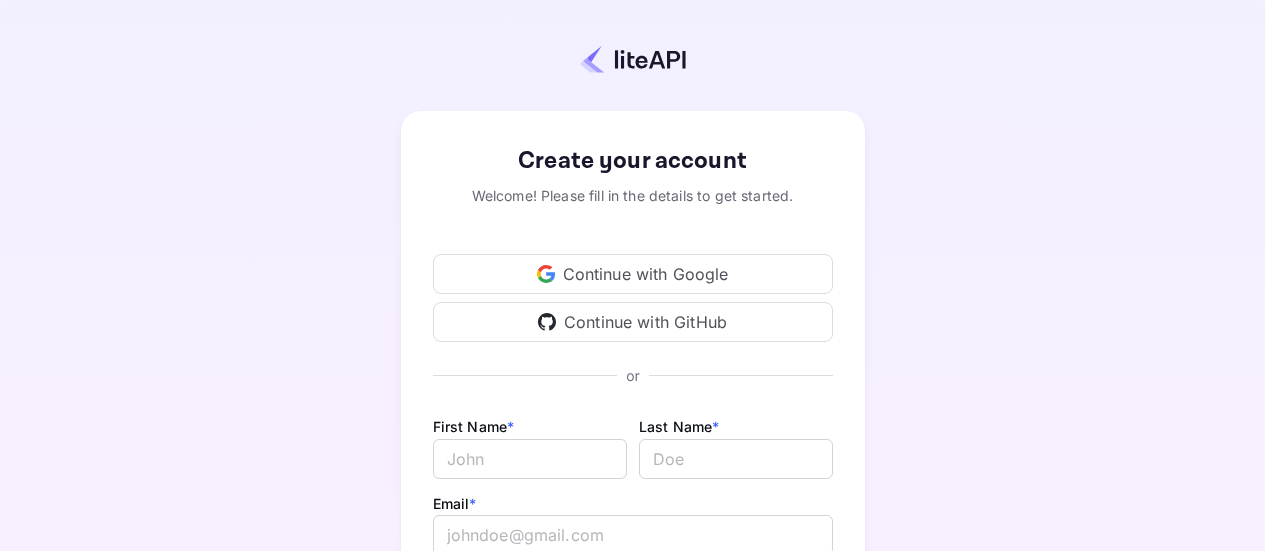 scroll, scrollTop: 0, scrollLeft: 0, axis: both 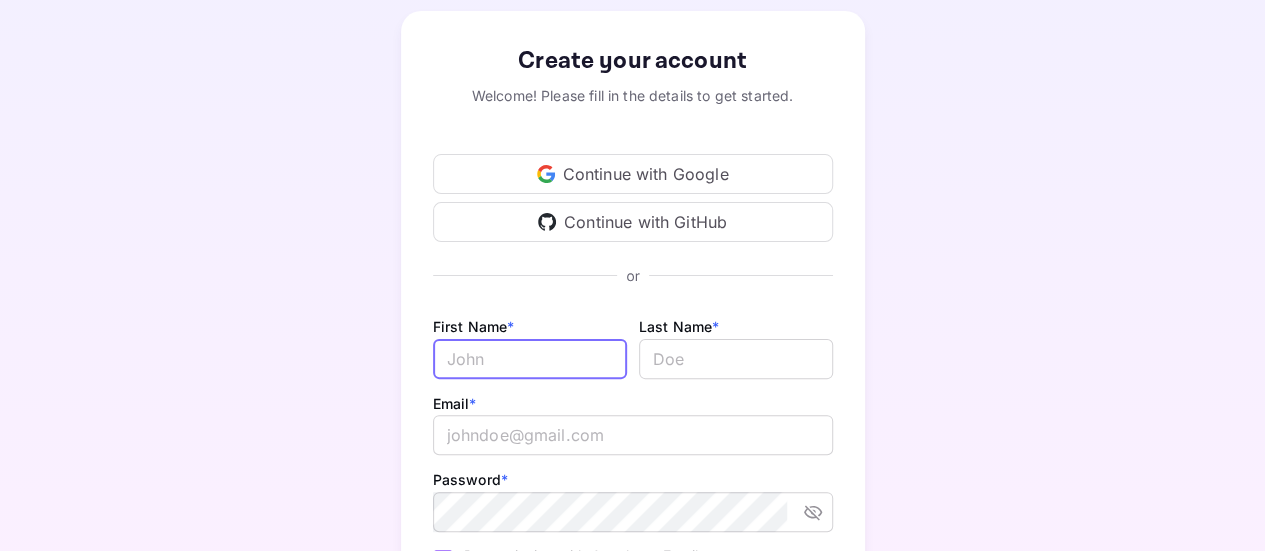 click on "Email   *" at bounding box center (530, 359) 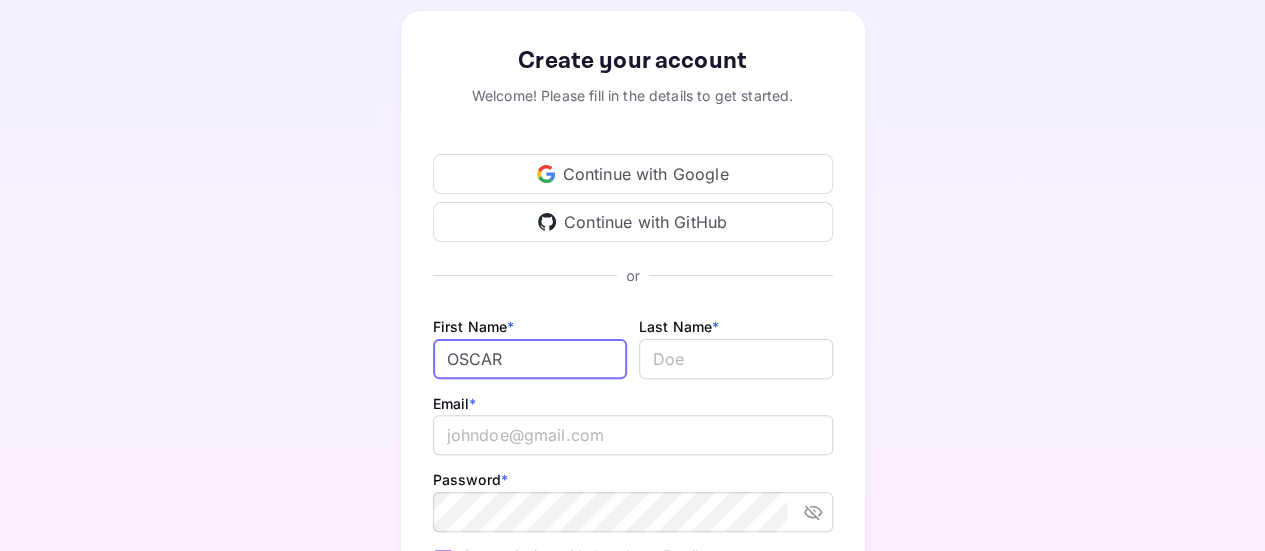 type on "OSCAR" 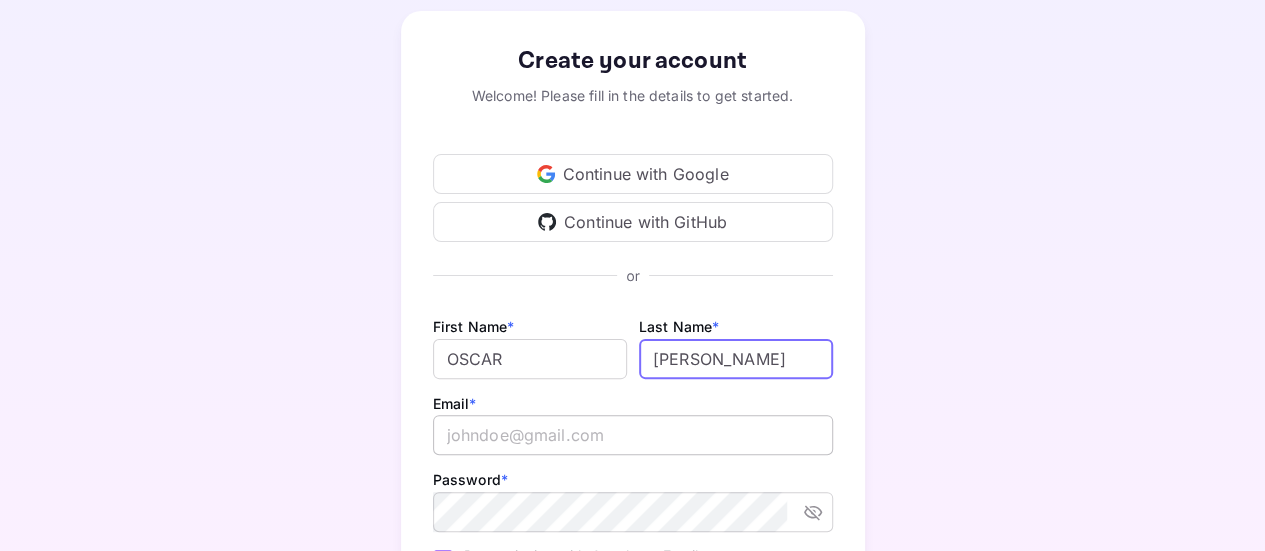 type on "[PERSON_NAME]" 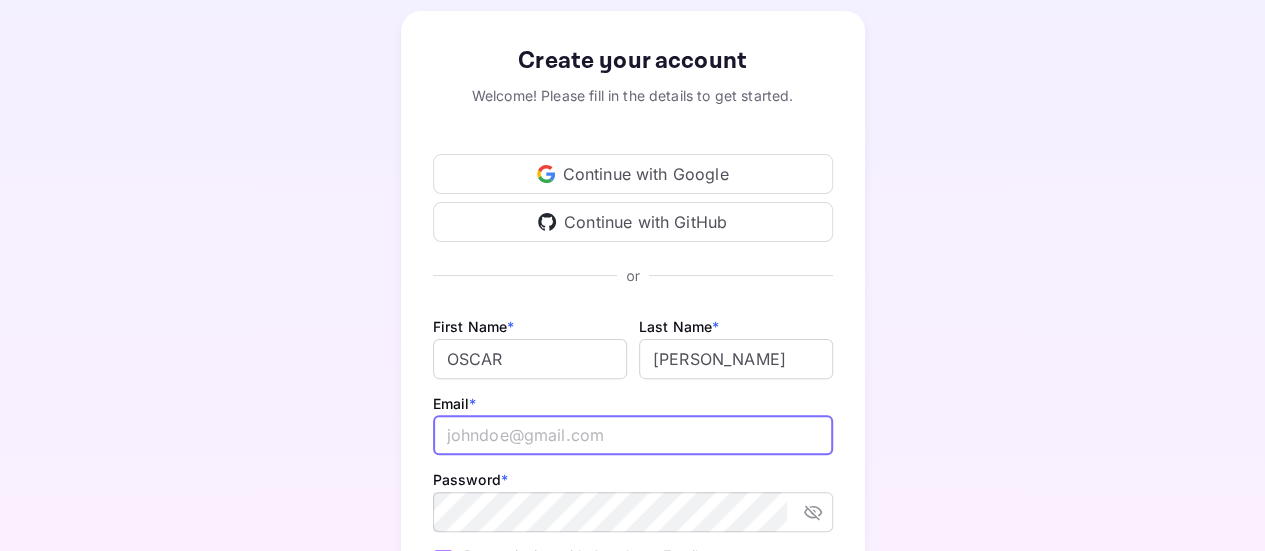 click at bounding box center [633, 435] 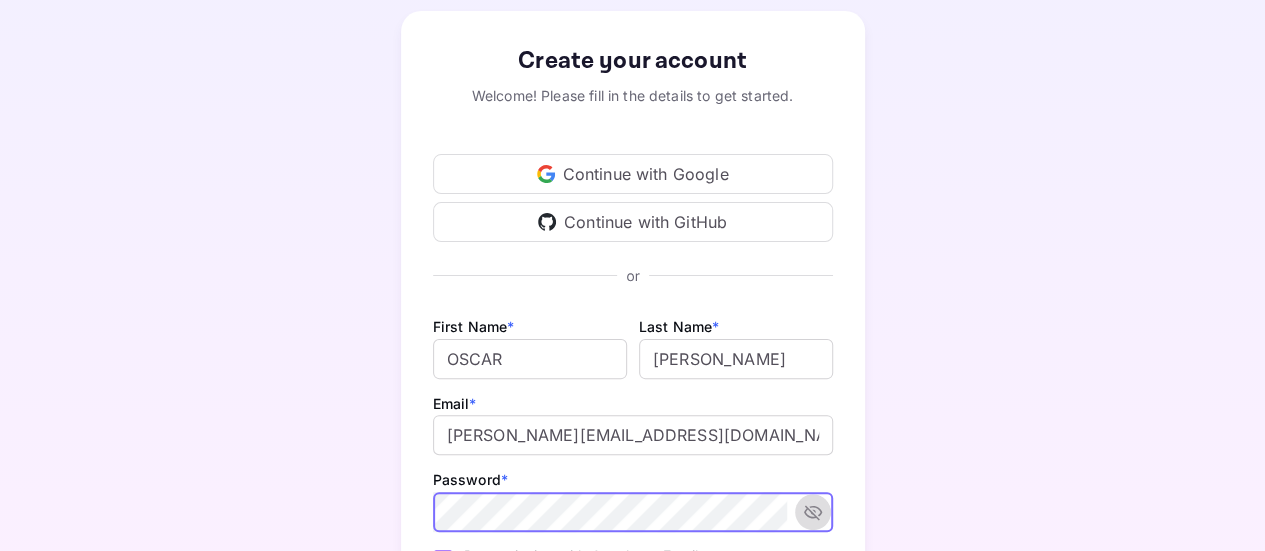 click 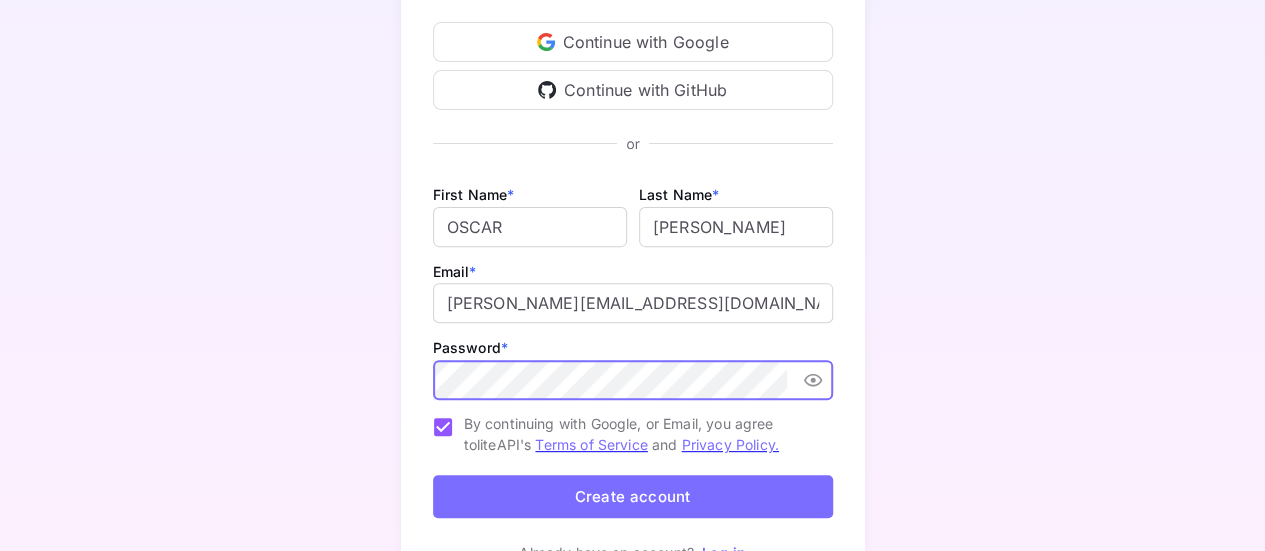 scroll, scrollTop: 340, scrollLeft: 0, axis: vertical 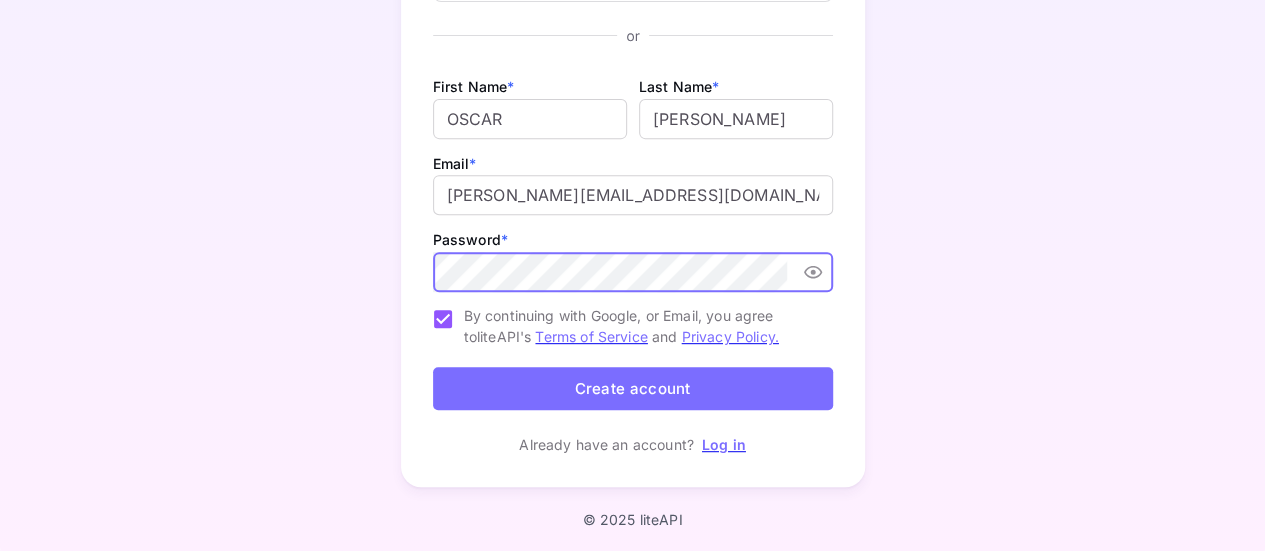 click on "Create account" at bounding box center (633, 388) 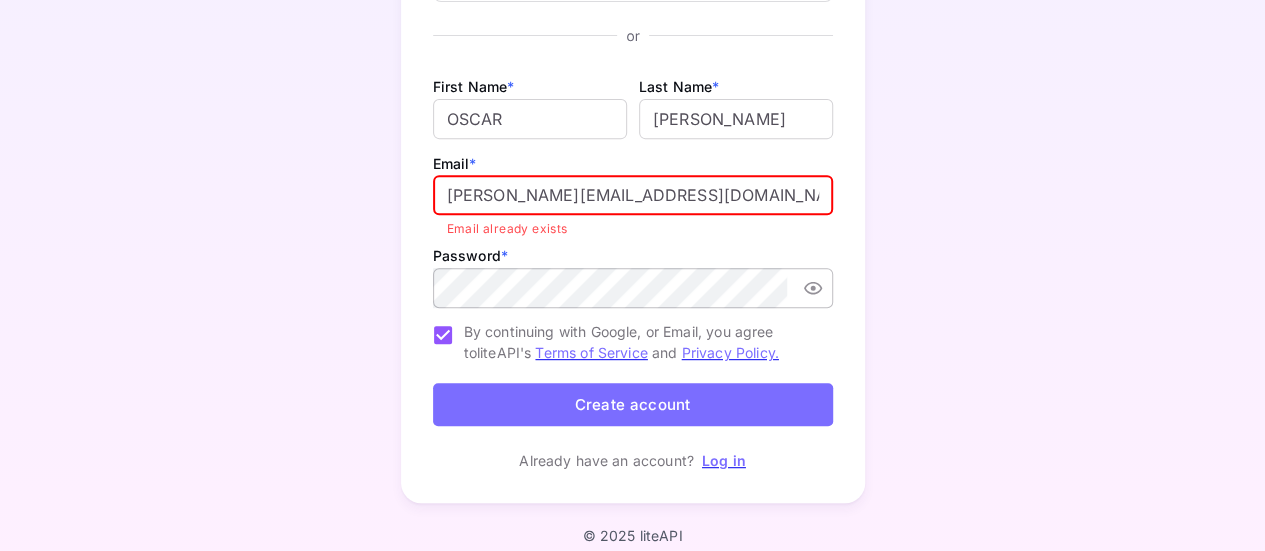 drag, startPoint x: 630, startPoint y: 197, endPoint x: 391, endPoint y: 198, distance: 239.00209 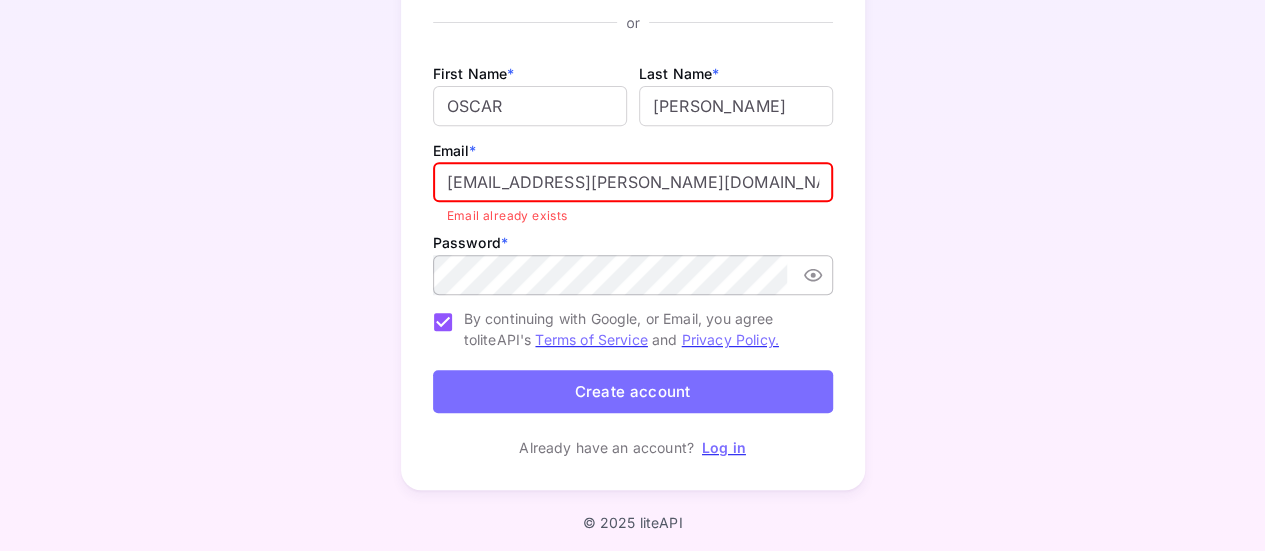 scroll, scrollTop: 356, scrollLeft: 0, axis: vertical 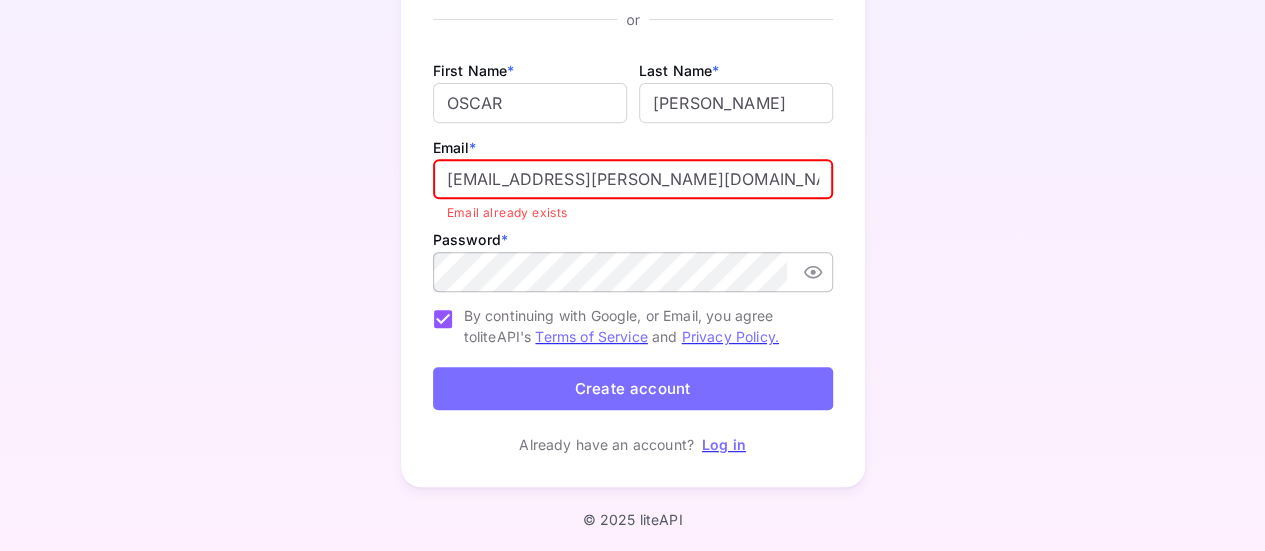 click on "Create account" at bounding box center (633, 388) 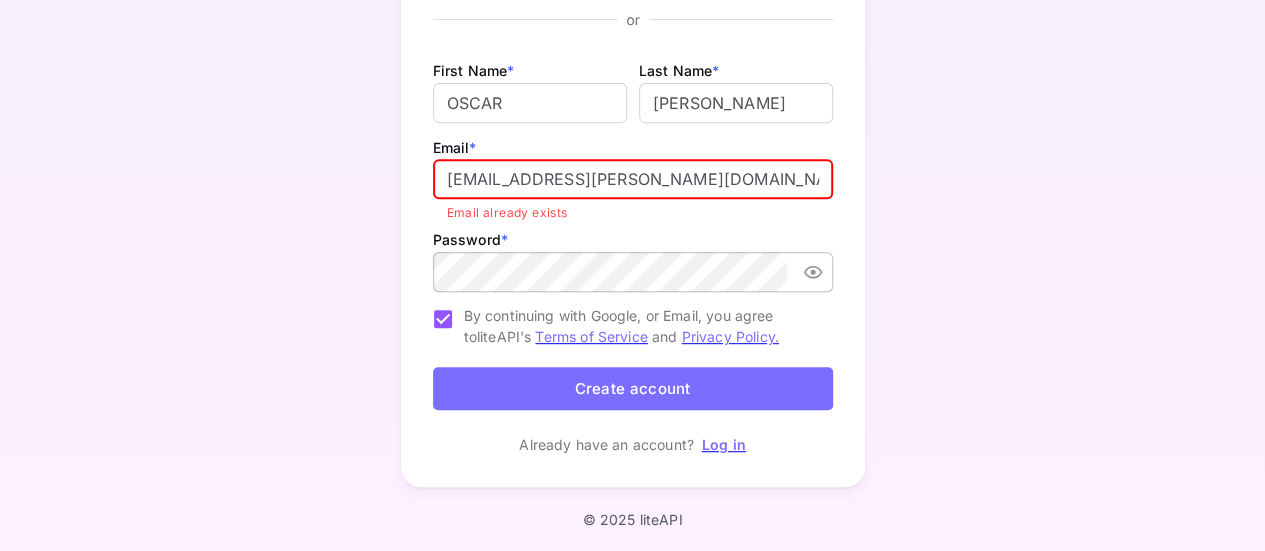 drag, startPoint x: 722, startPoint y: 179, endPoint x: 301, endPoint y: 177, distance: 421.00476 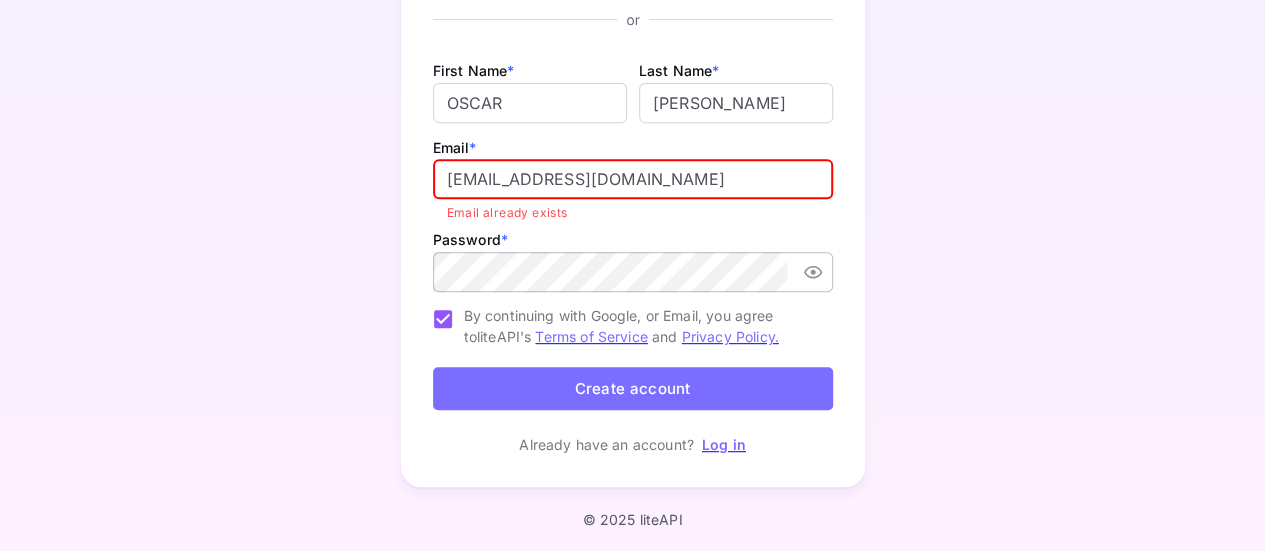 type on "[EMAIL_ADDRESS][DOMAIN_NAME]" 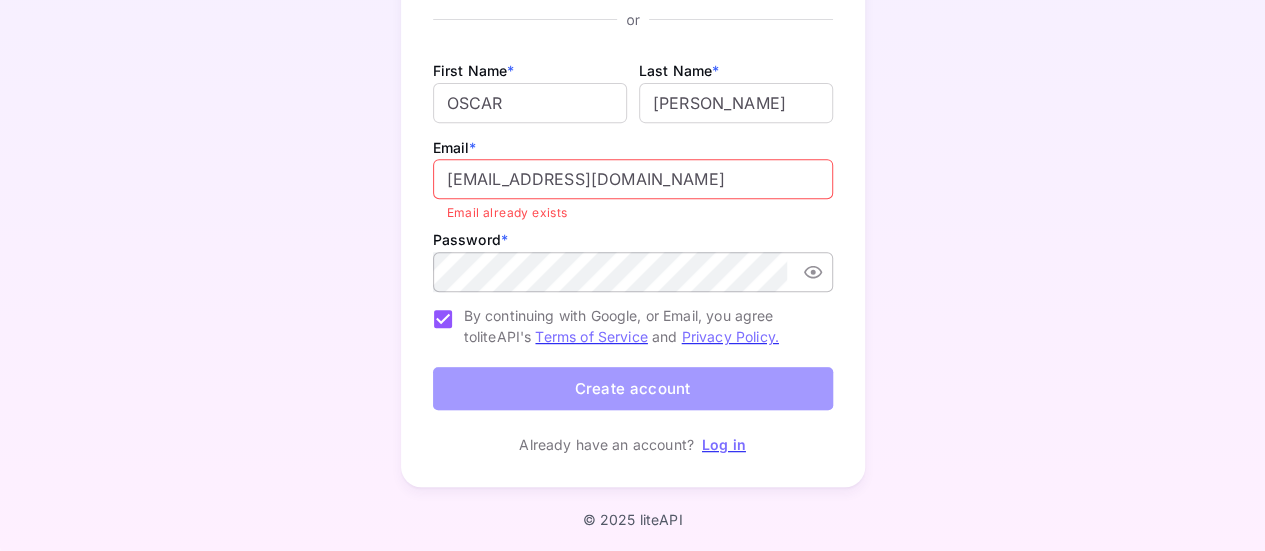 click on "Create account" at bounding box center [633, 388] 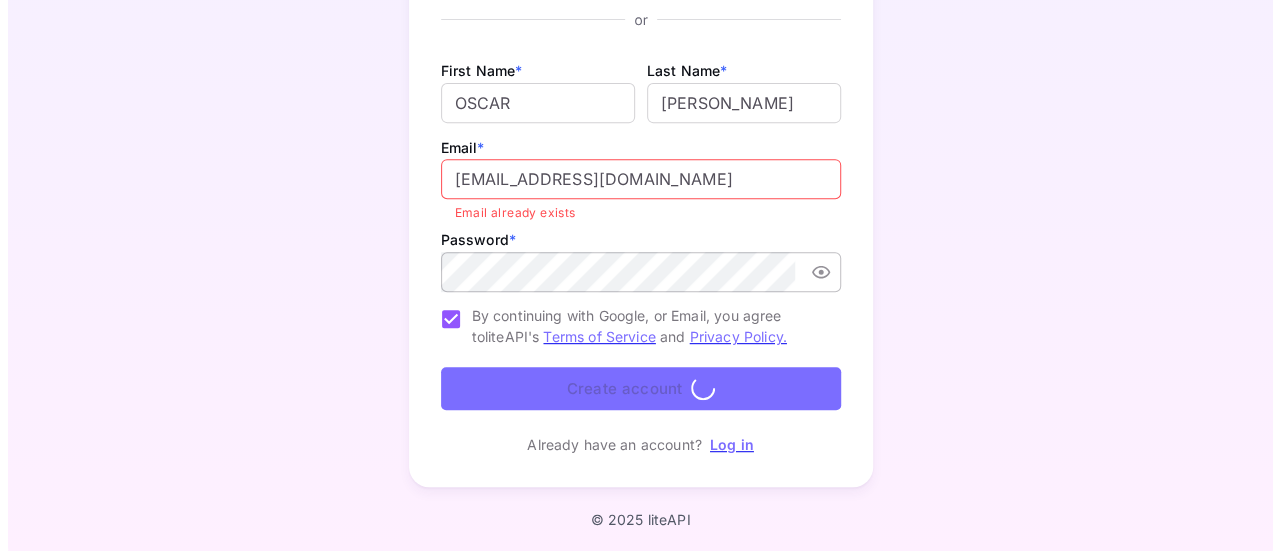 scroll, scrollTop: 0, scrollLeft: 0, axis: both 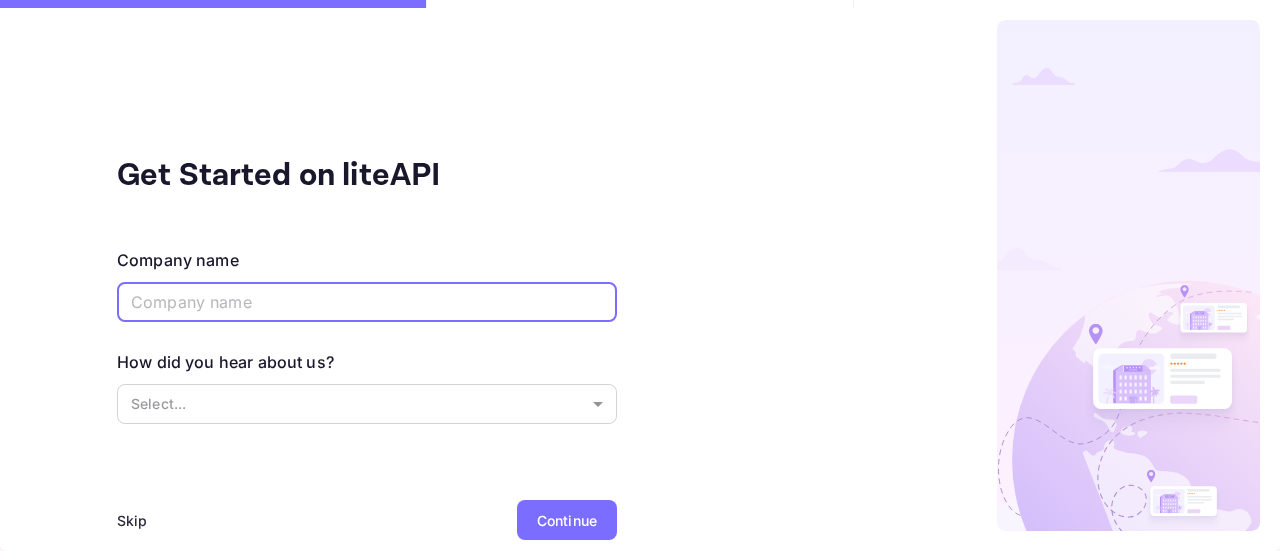 click at bounding box center [367, 302] 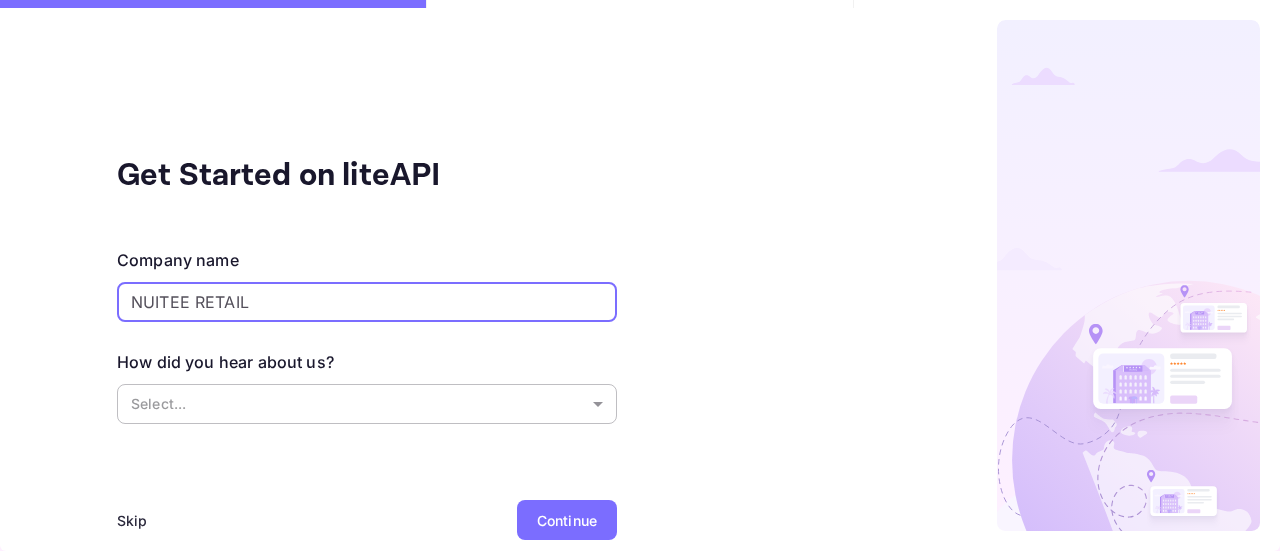 type on "NUITEE RETAIL" 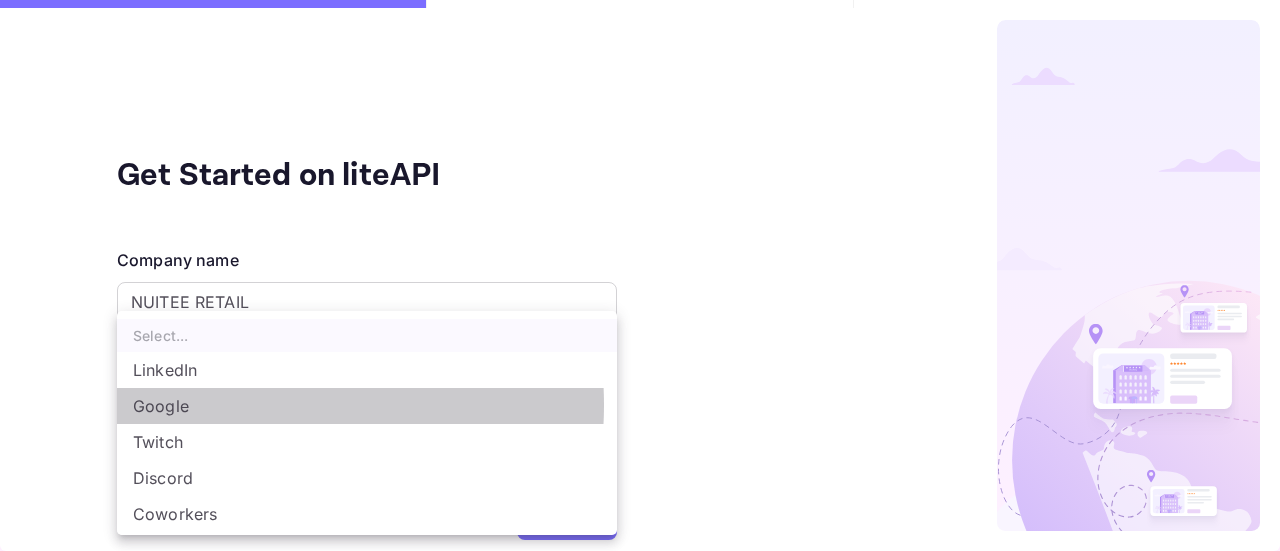 click on "Google" at bounding box center (367, 406) 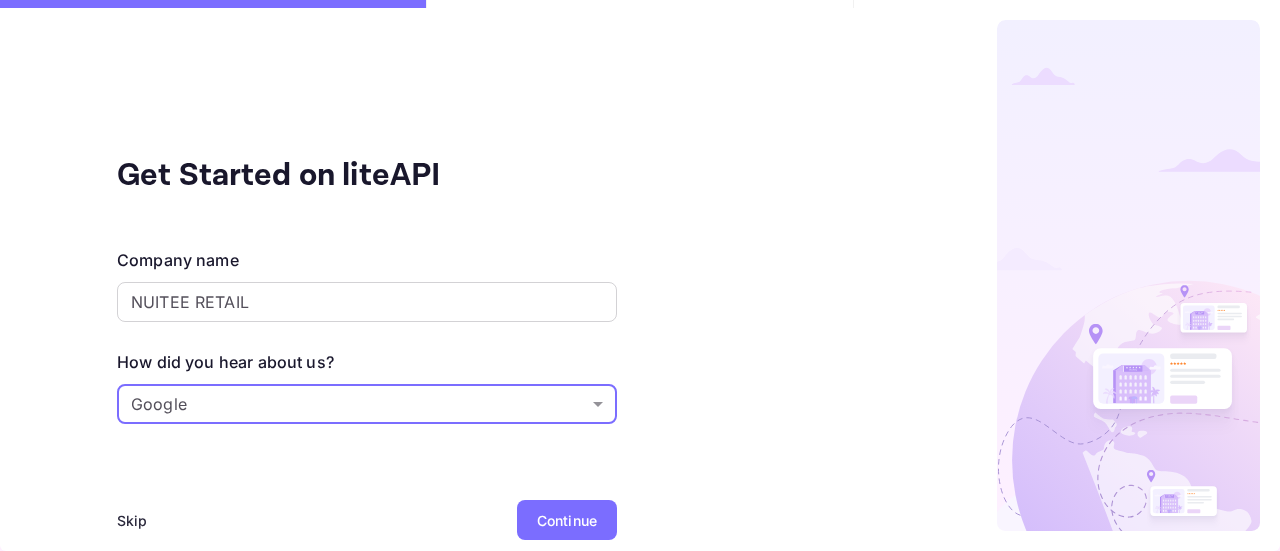 click on "Get Started on liteAPI Company name NUITEE RETAIL ​ How did you hear about us? Google Google ​ Skip Continue" at bounding box center (640, 275) 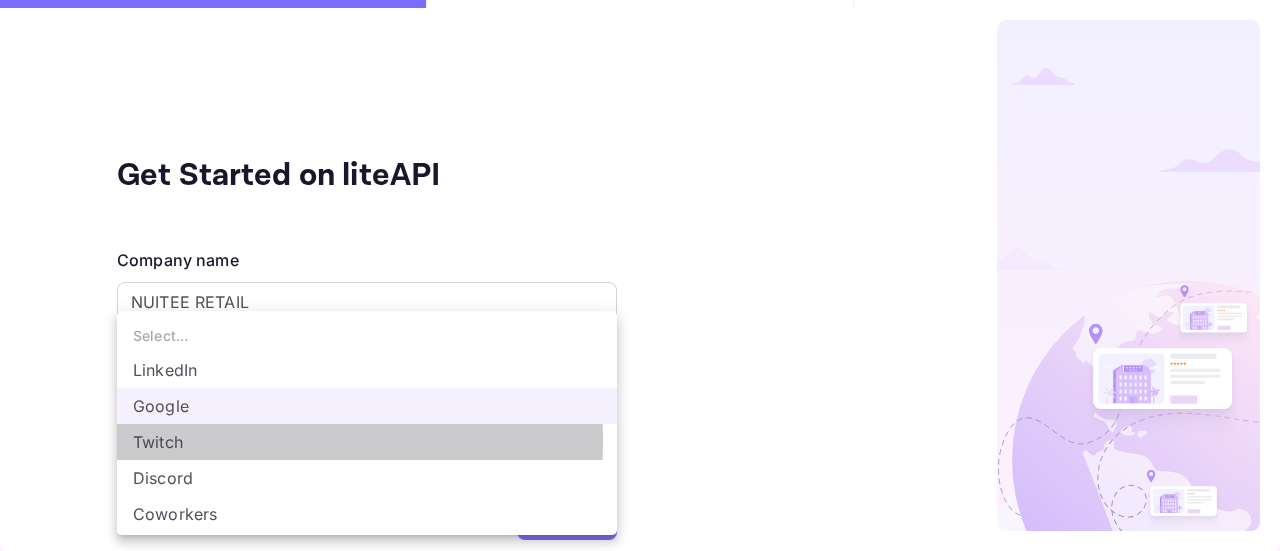 drag, startPoint x: 129, startPoint y: 441, endPoint x: 196, endPoint y: 448, distance: 67.36468 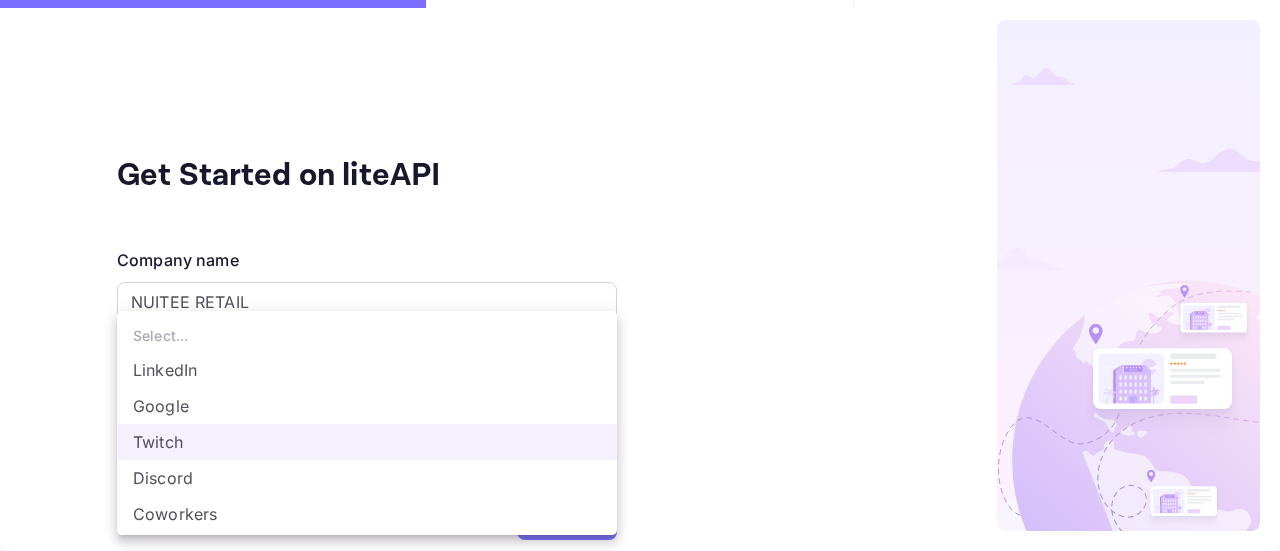 drag, startPoint x: 194, startPoint y: 407, endPoint x: 55, endPoint y: 395, distance: 139.51703 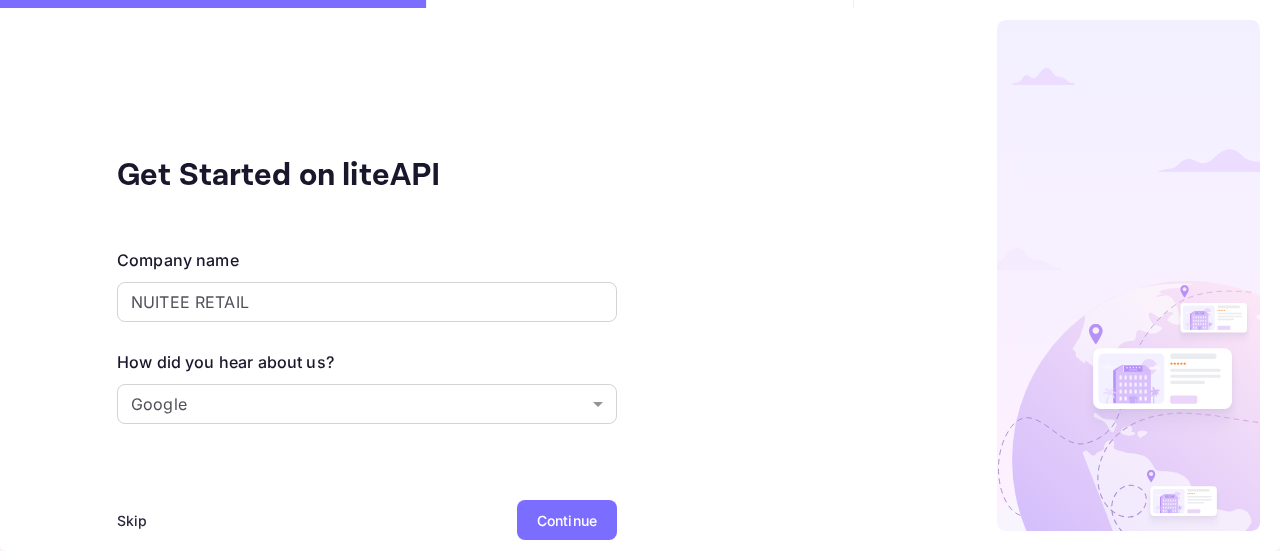 click on "Continue" at bounding box center [567, 520] 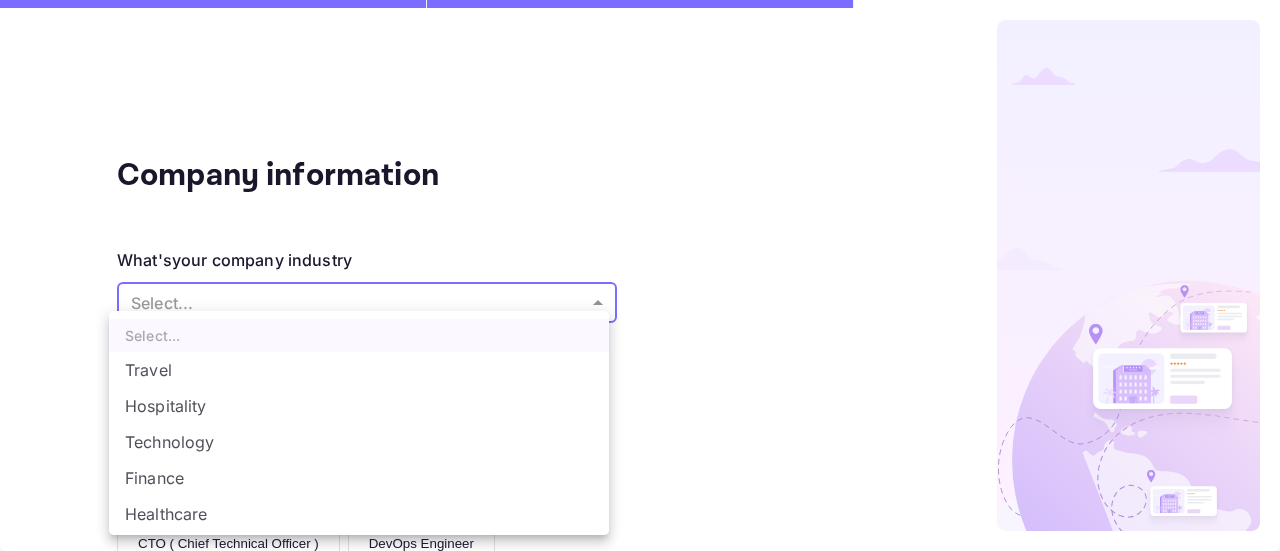 click on "Company information What's  your company industry Select... ​ What best describes your current role? Founder Product manager Designer Software engineer Management Sales Travel specific (Supply, partnerships...) CDO ( Chief Design Officer ) CTO ( Chief Technical Officer ) DevOps Engineer Cyber Security Analyst Mobile App Developer Data scientist Other... What's  your organization size? It's just me 1 - 10 11 - 50 51 - 100 101 - 250 250 - 1k 1k - 5k 5k+ Skip Back Continue     Select... Travel Hospitality Technology Finance Healthcare Education Retail Manufacturing Other..." at bounding box center [640, 275] 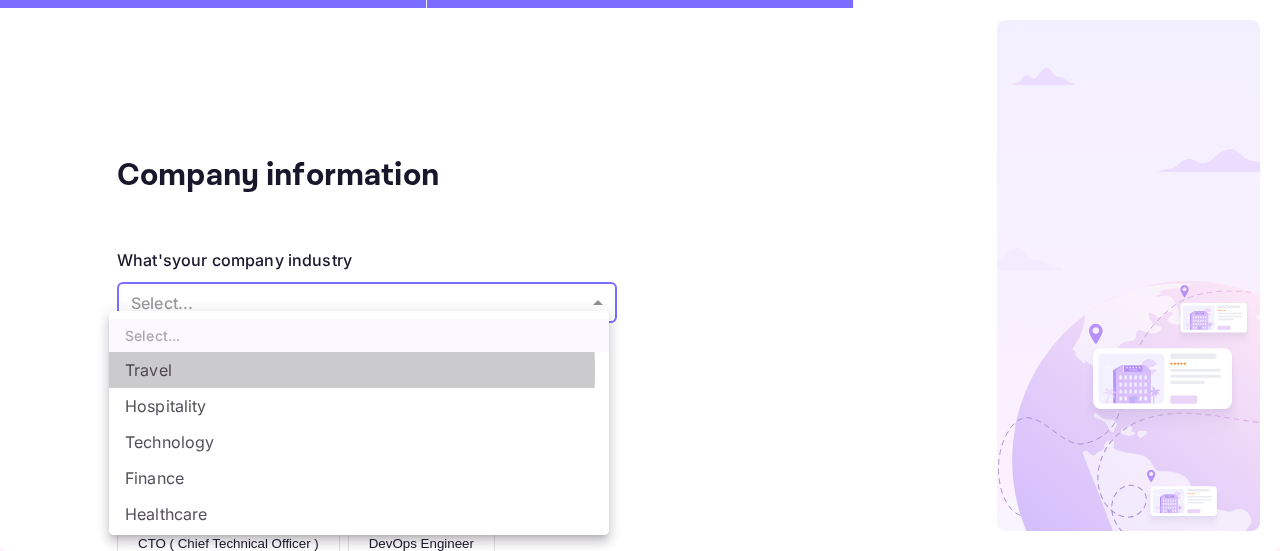 click on "Travel" at bounding box center (359, 370) 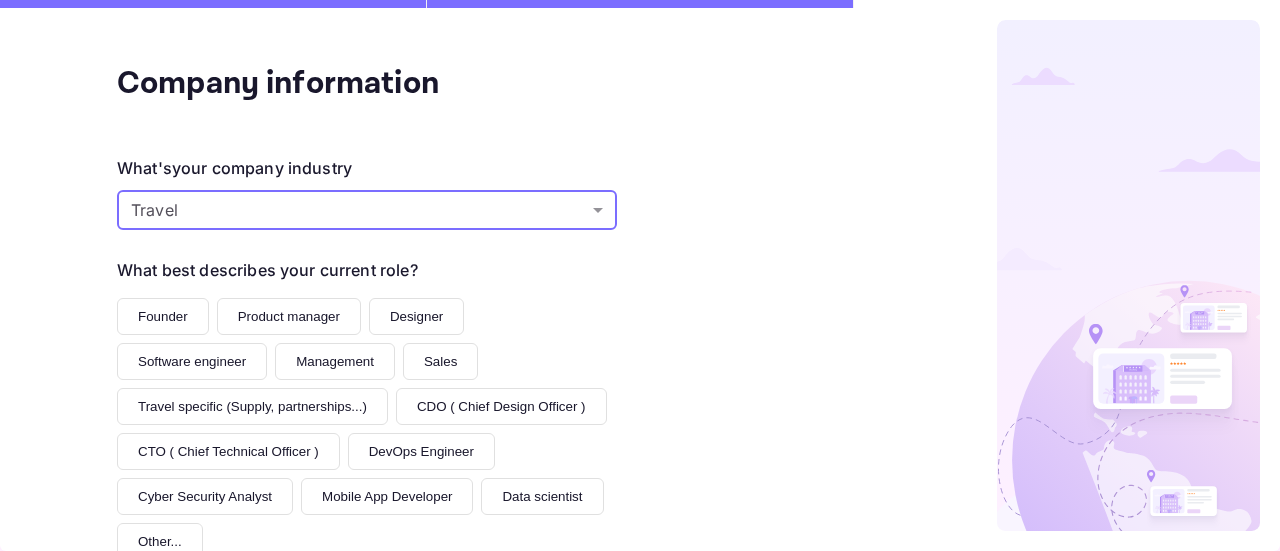 scroll, scrollTop: 200, scrollLeft: 0, axis: vertical 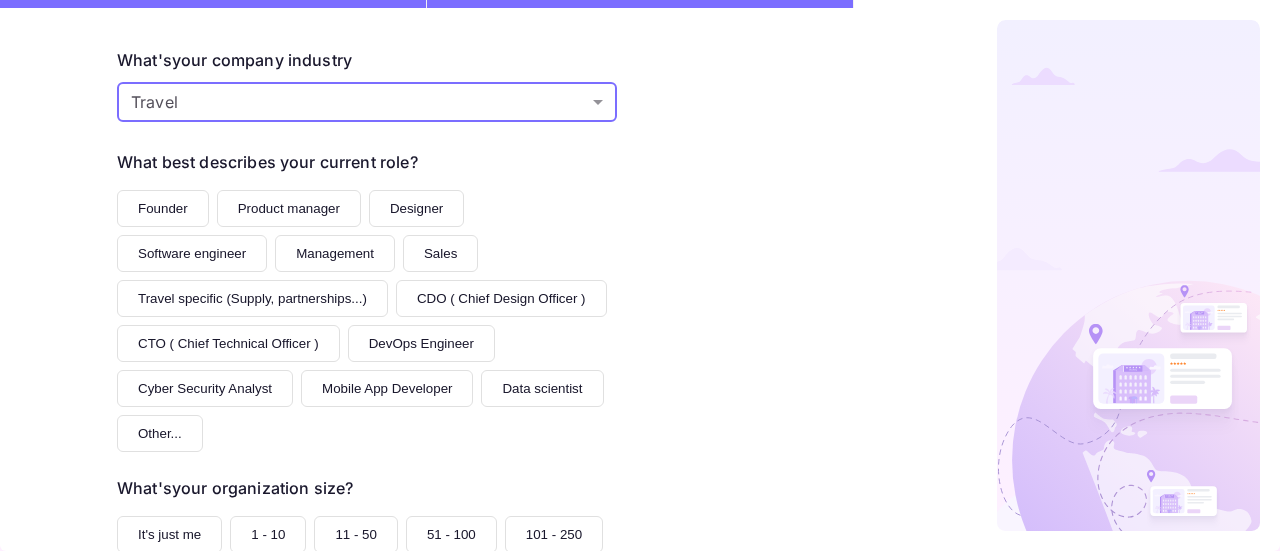 click on "Founder" at bounding box center [163, 208] 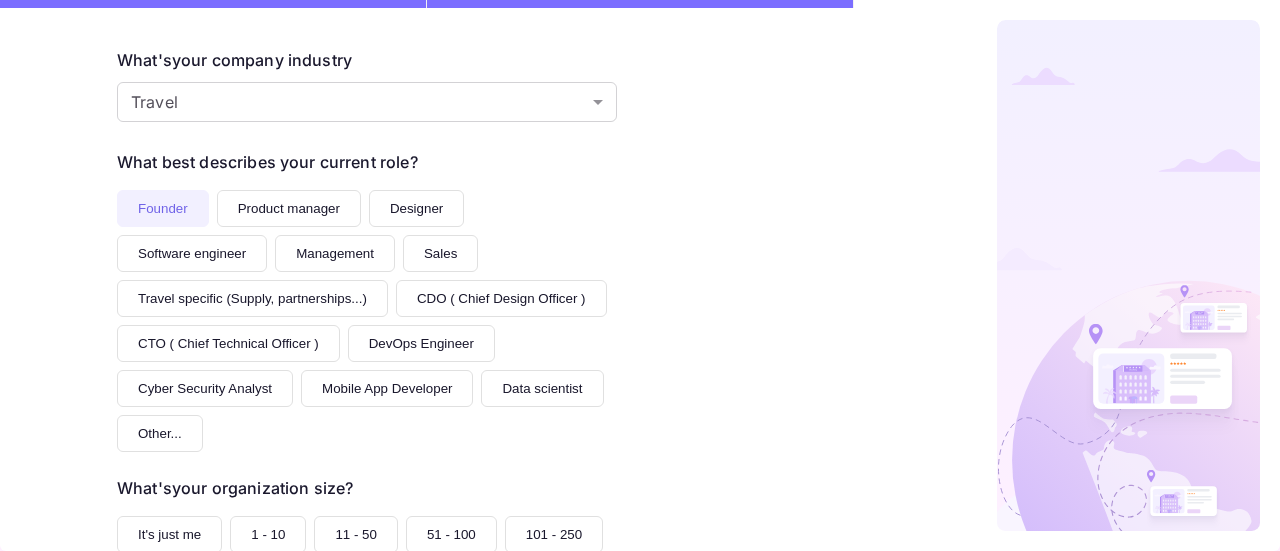 click on "Management" at bounding box center (335, 253) 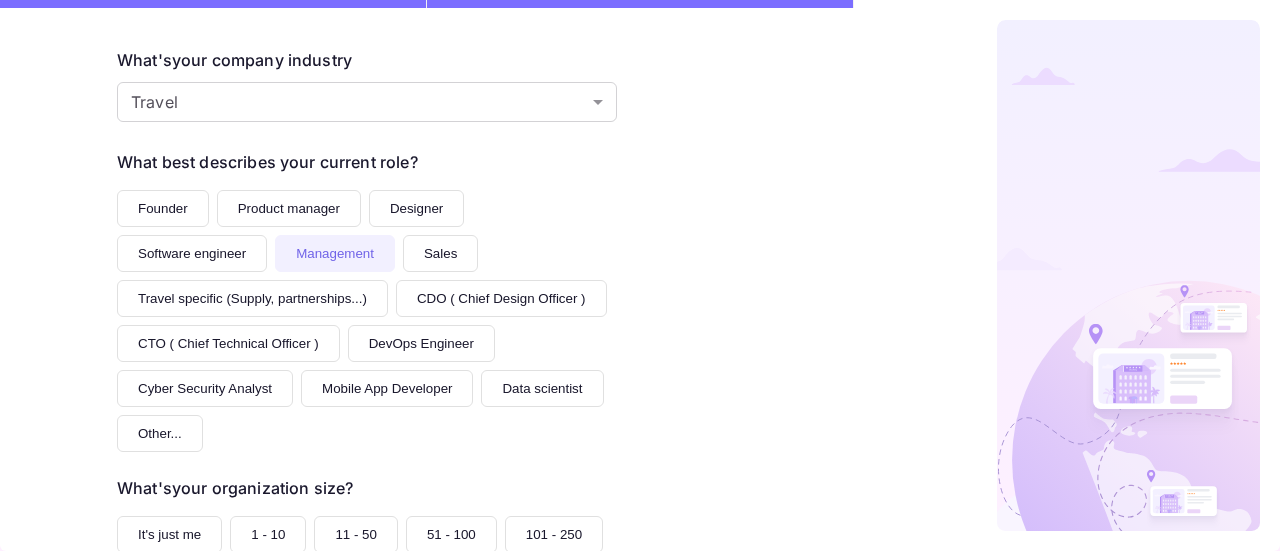 scroll, scrollTop: 400, scrollLeft: 0, axis: vertical 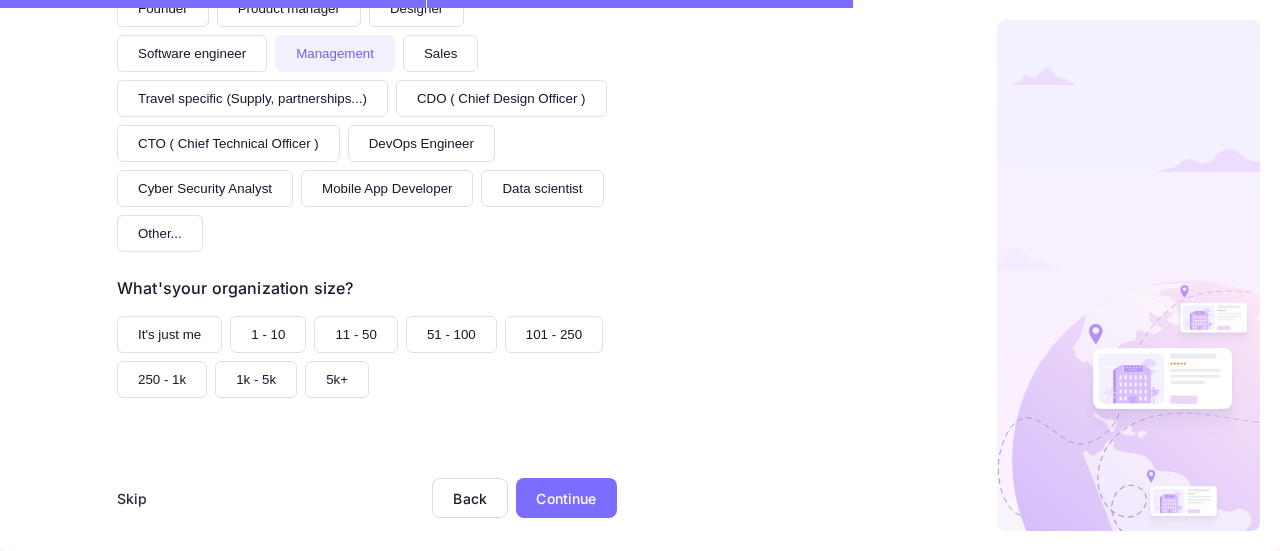 click on "1 - 10" at bounding box center (268, 334) 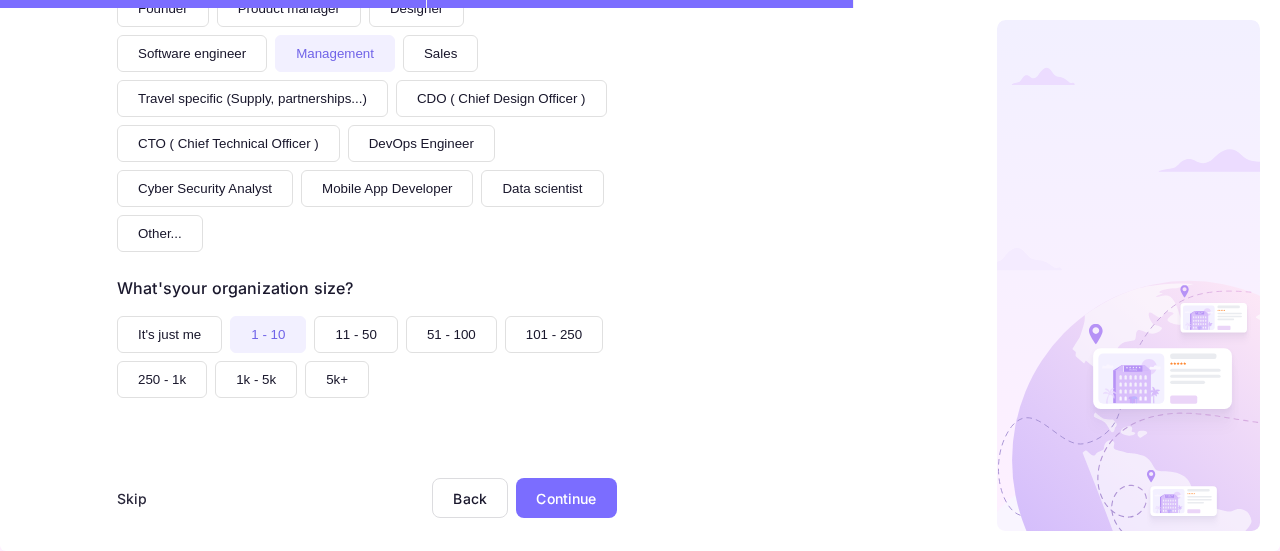 click on "Continue" at bounding box center [566, 498] 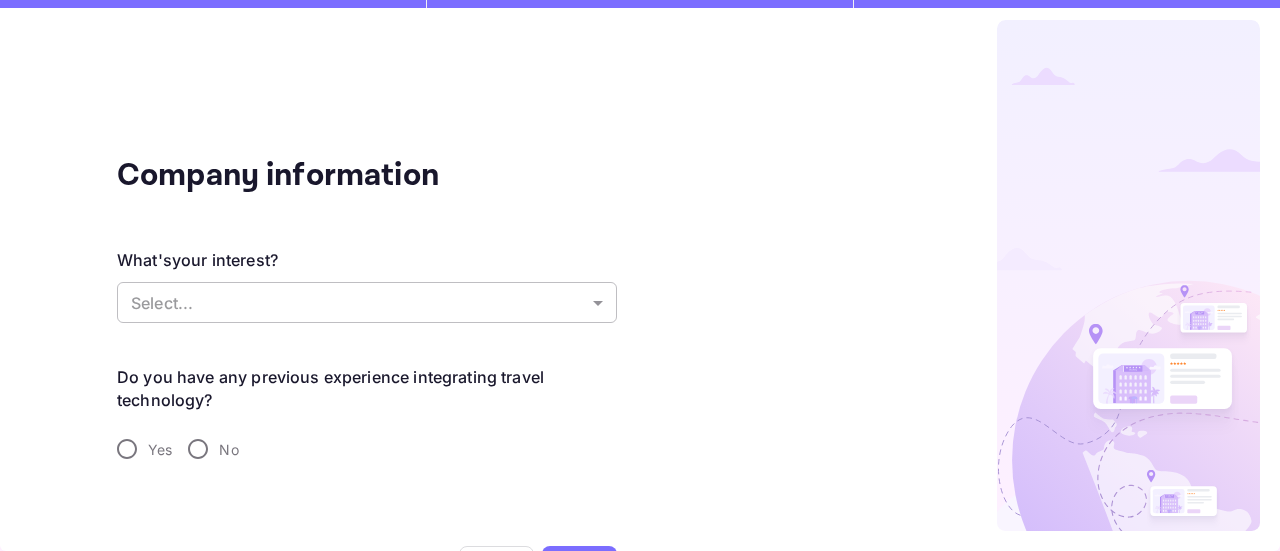 click on "Company information What's  your interest? Select... ​ Do you have any previous experience integrating travel technology? Yes No Skip Back Done" at bounding box center [640, 275] 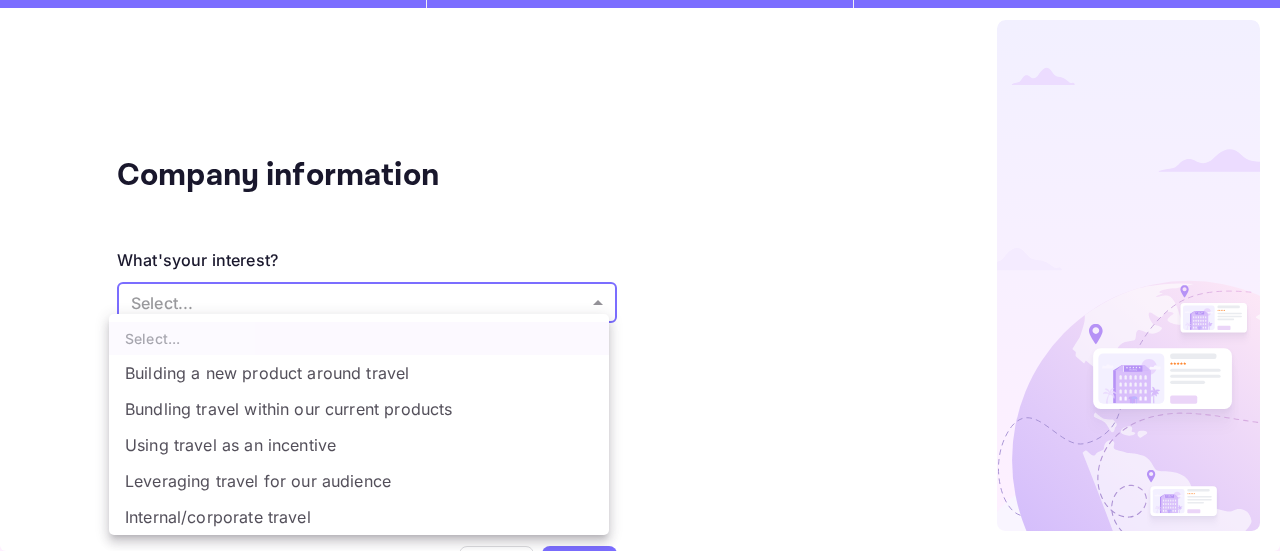 click on "Bundling travel within our current products" at bounding box center [359, 409] 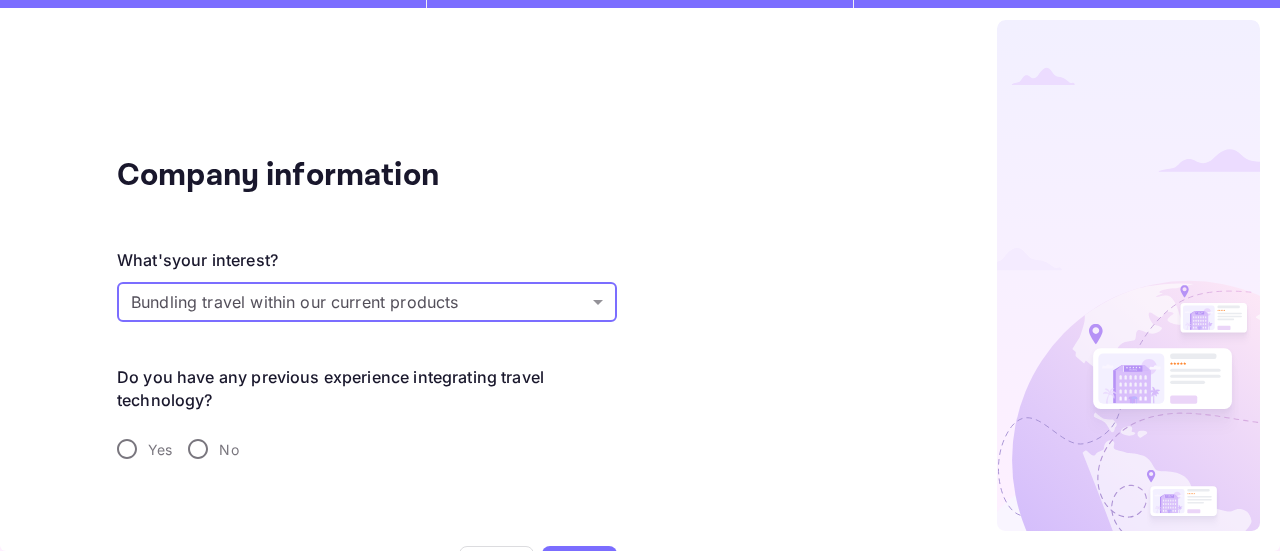 click on "Yes" at bounding box center [127, 449] 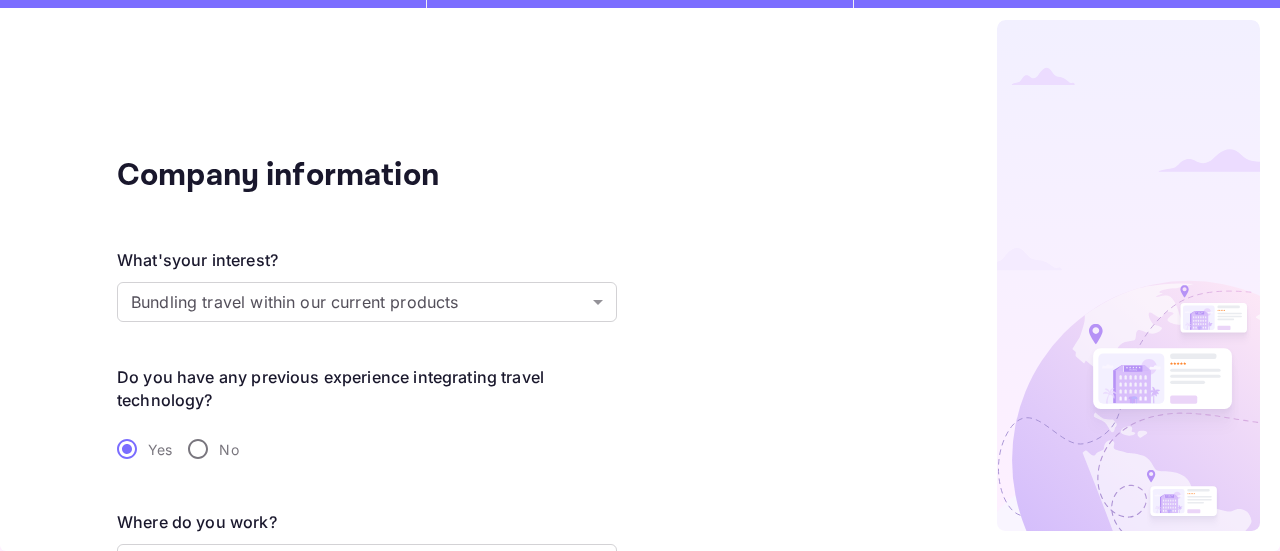 scroll, scrollTop: 100, scrollLeft: 0, axis: vertical 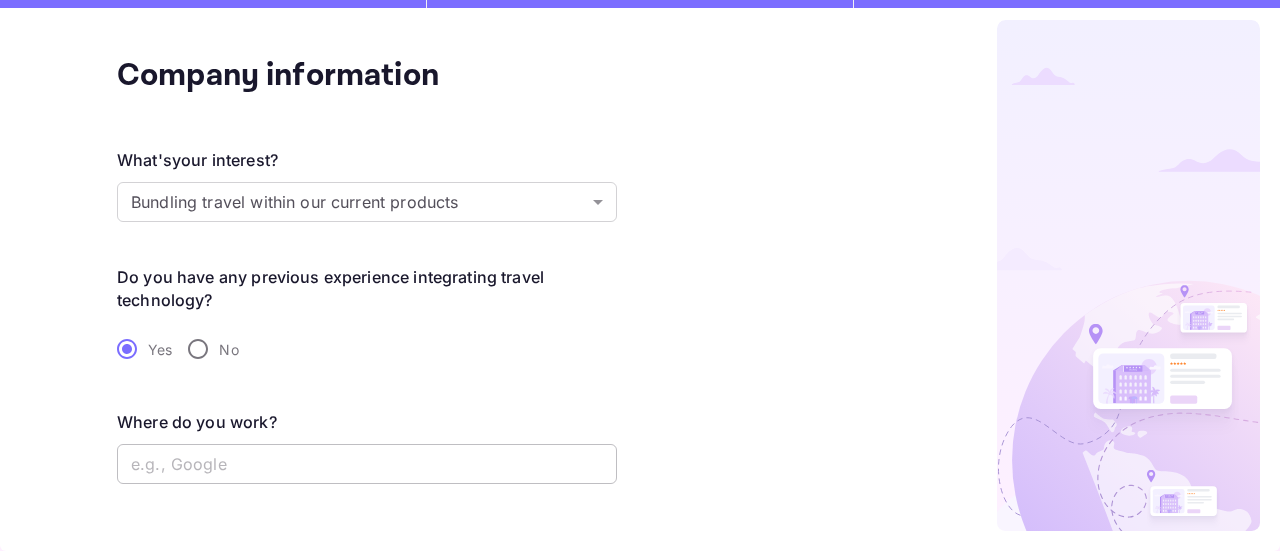click at bounding box center (367, 464) 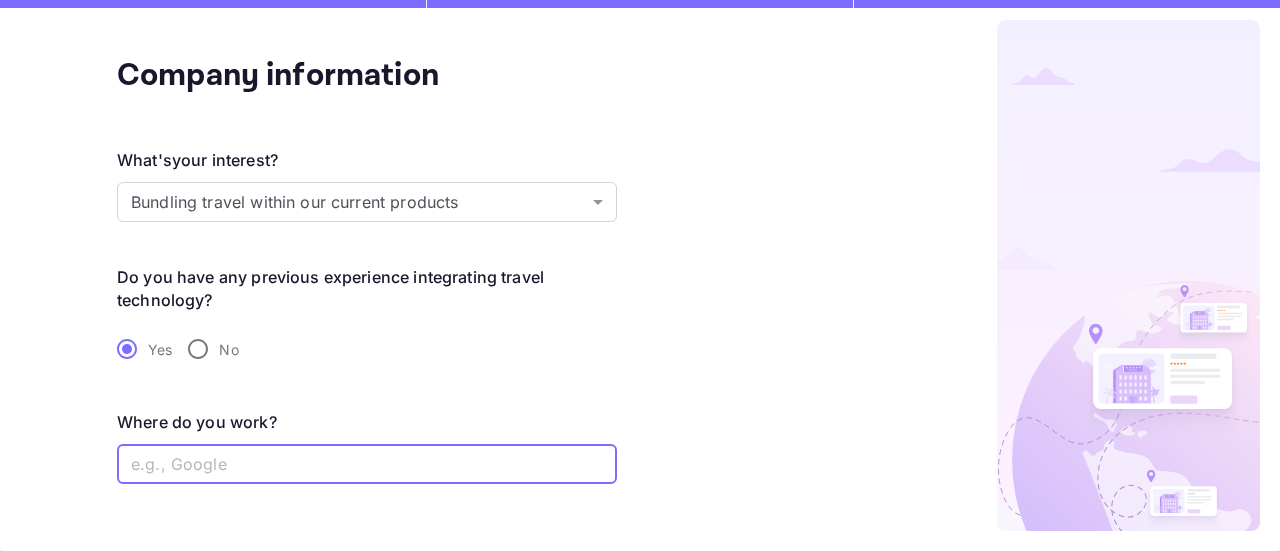 click at bounding box center (367, 464) 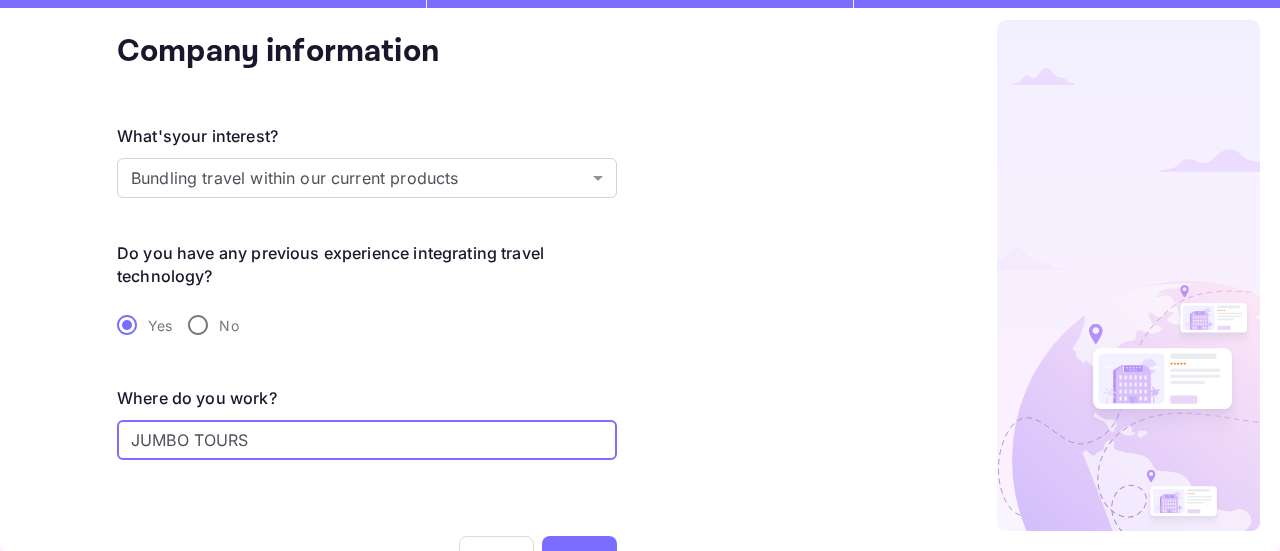 scroll, scrollTop: 148, scrollLeft: 0, axis: vertical 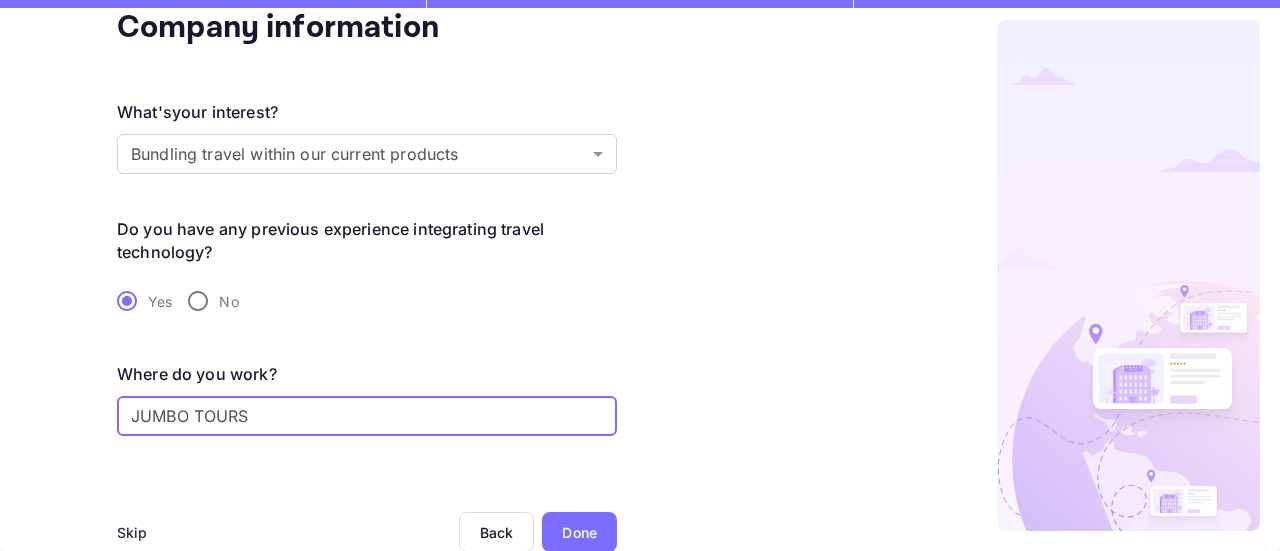type on "JUMBO TOURS" 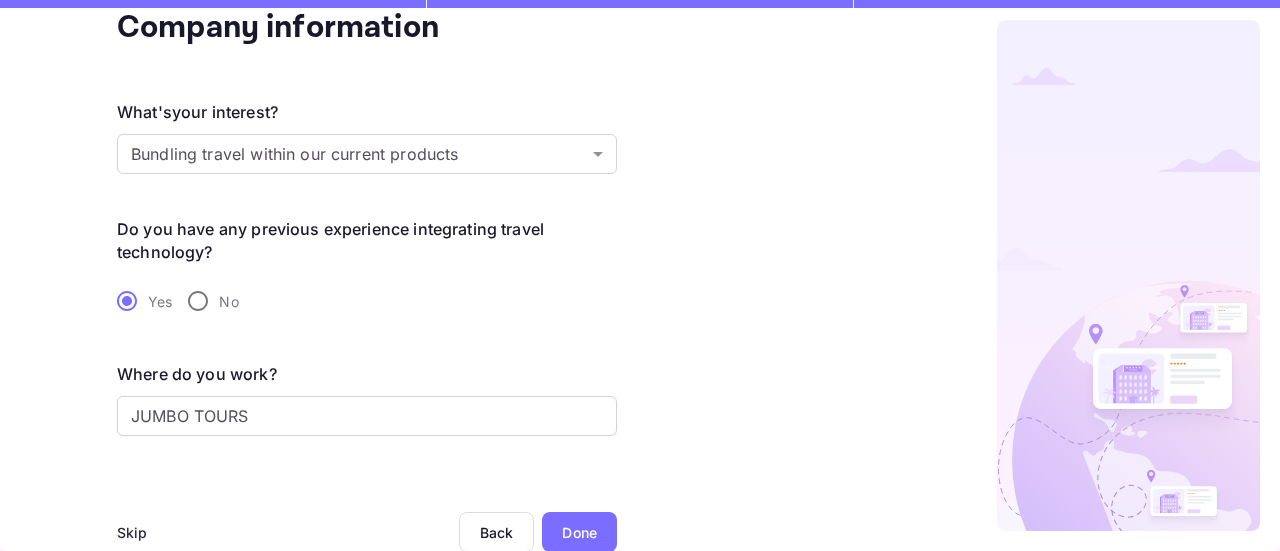 click on "Done" at bounding box center [579, 532] 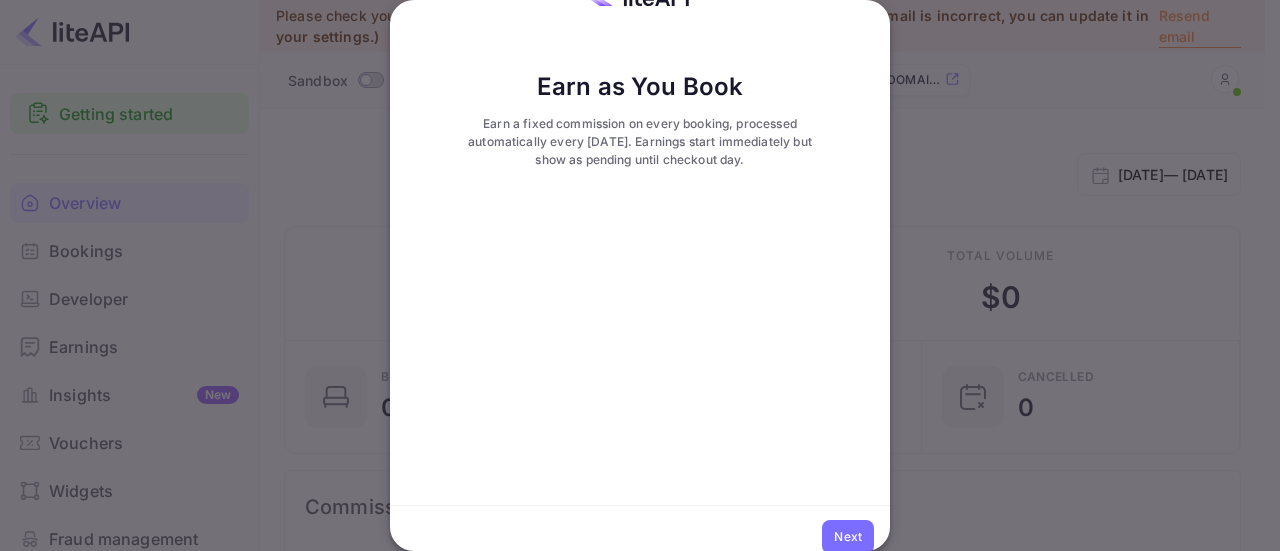 scroll, scrollTop: 45, scrollLeft: 0, axis: vertical 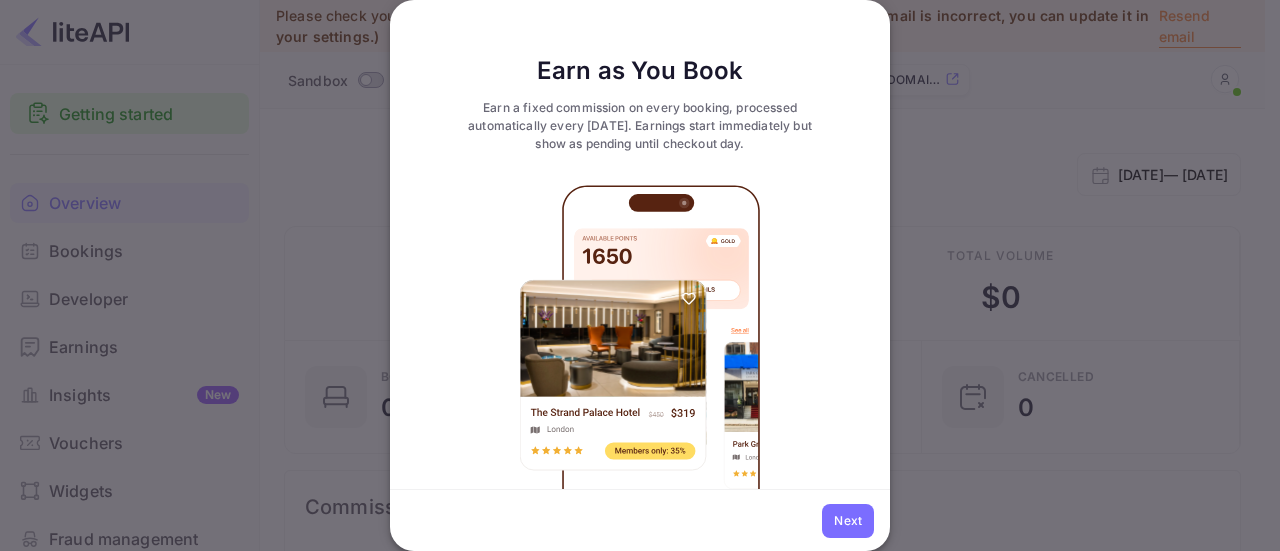click on "Next" at bounding box center (848, 521) 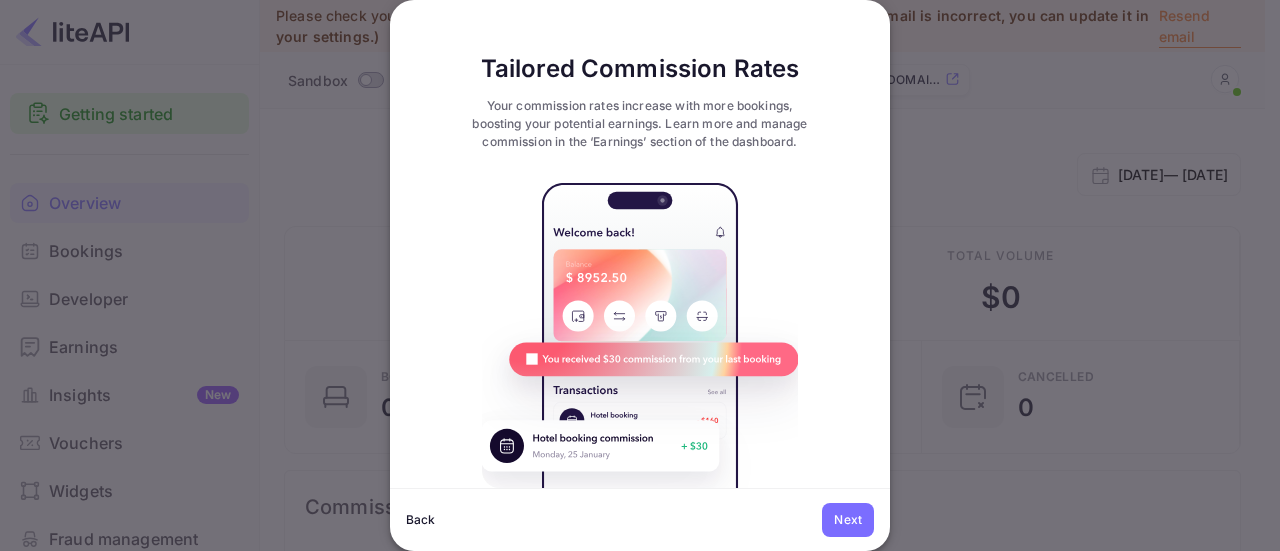 scroll, scrollTop: 64, scrollLeft: 0, axis: vertical 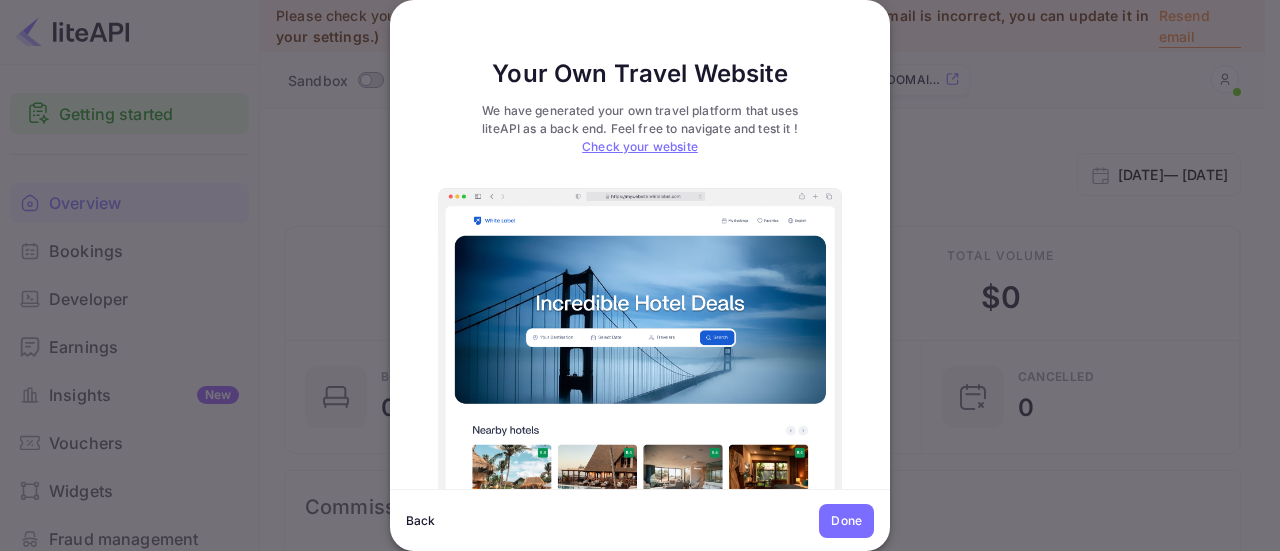 click on "Done" at bounding box center (846, 521) 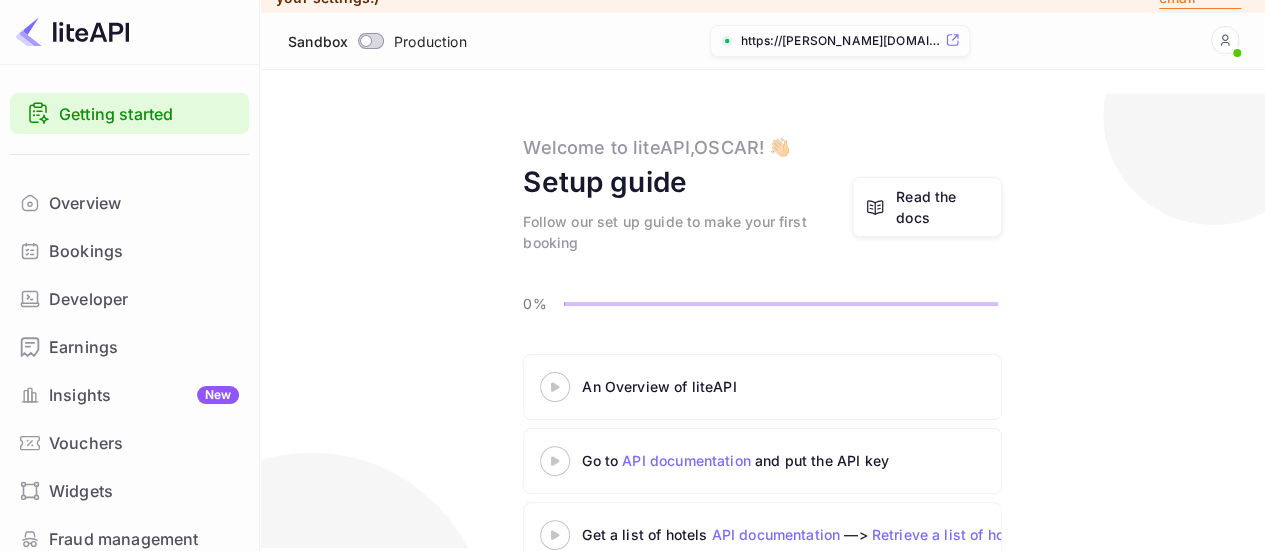 scroll, scrollTop: 0, scrollLeft: 0, axis: both 